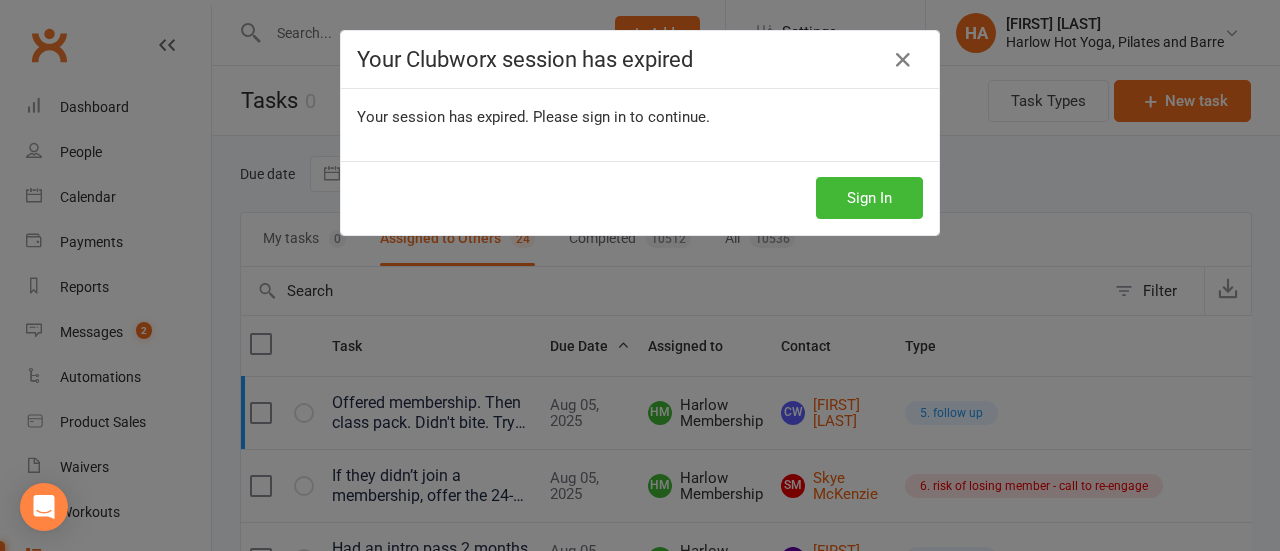 click on "Sign In" at bounding box center [869, 198] 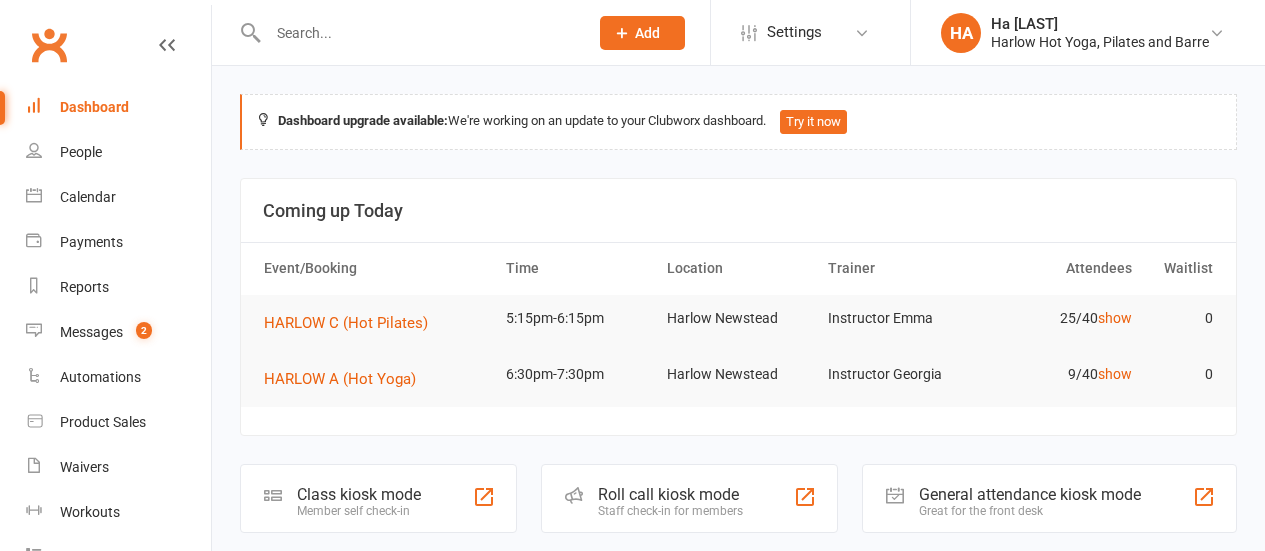scroll, scrollTop: 0, scrollLeft: 0, axis: both 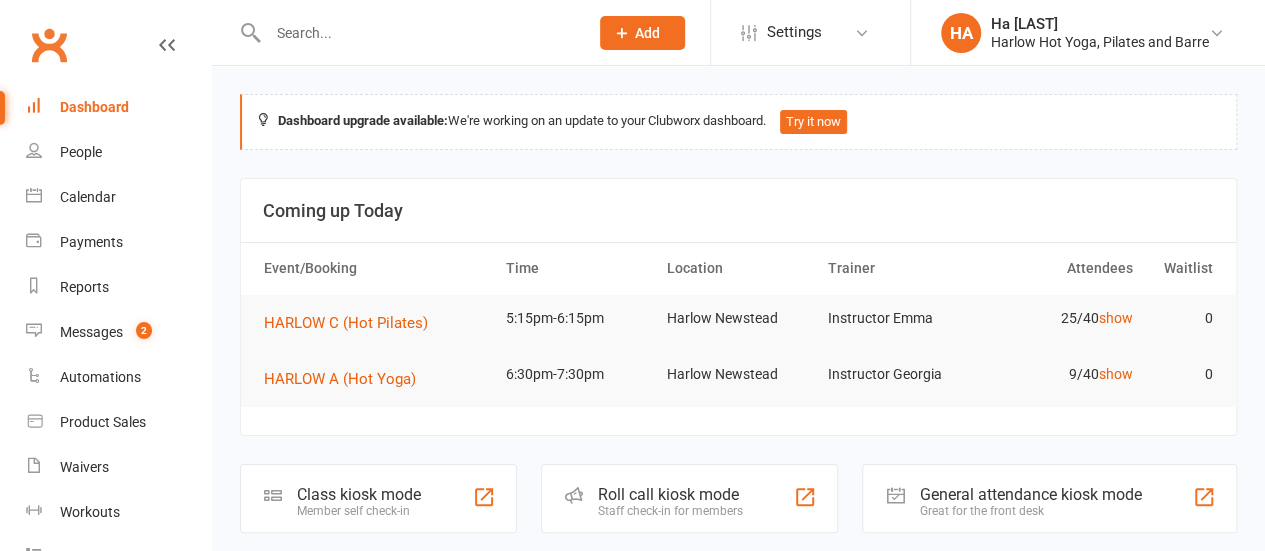 click at bounding box center [418, 33] 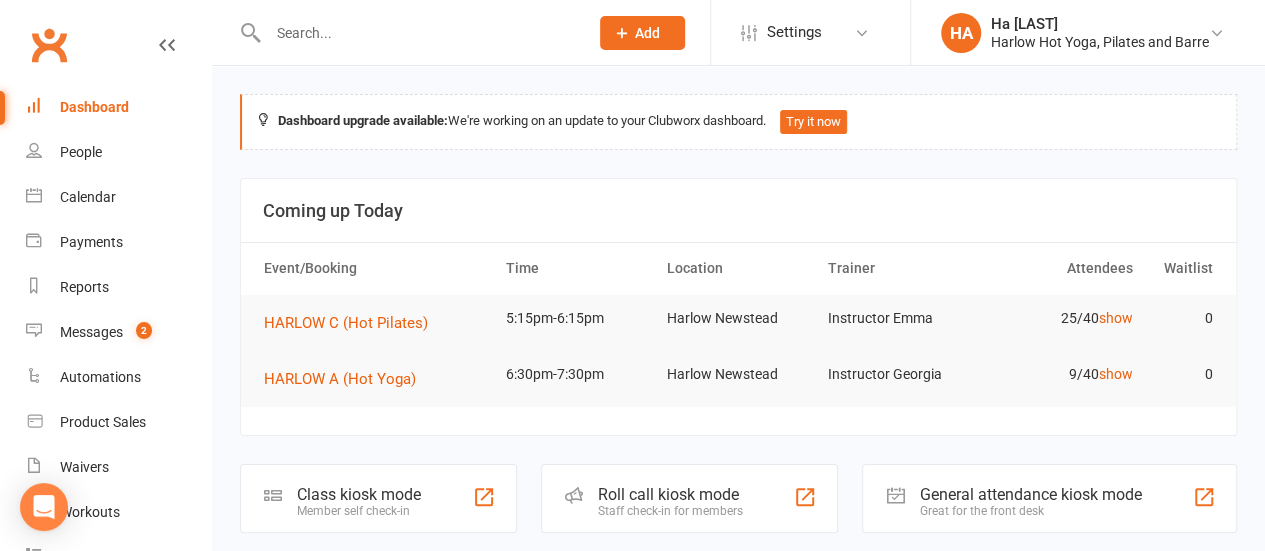 scroll, scrollTop: 0, scrollLeft: 0, axis: both 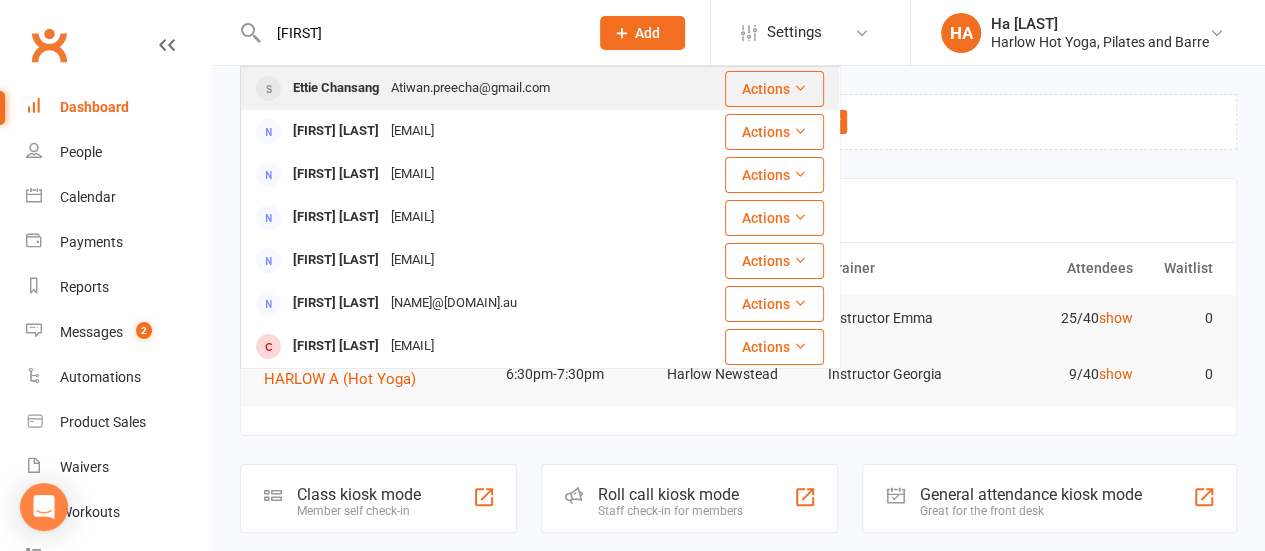 type on "[FIRST]" 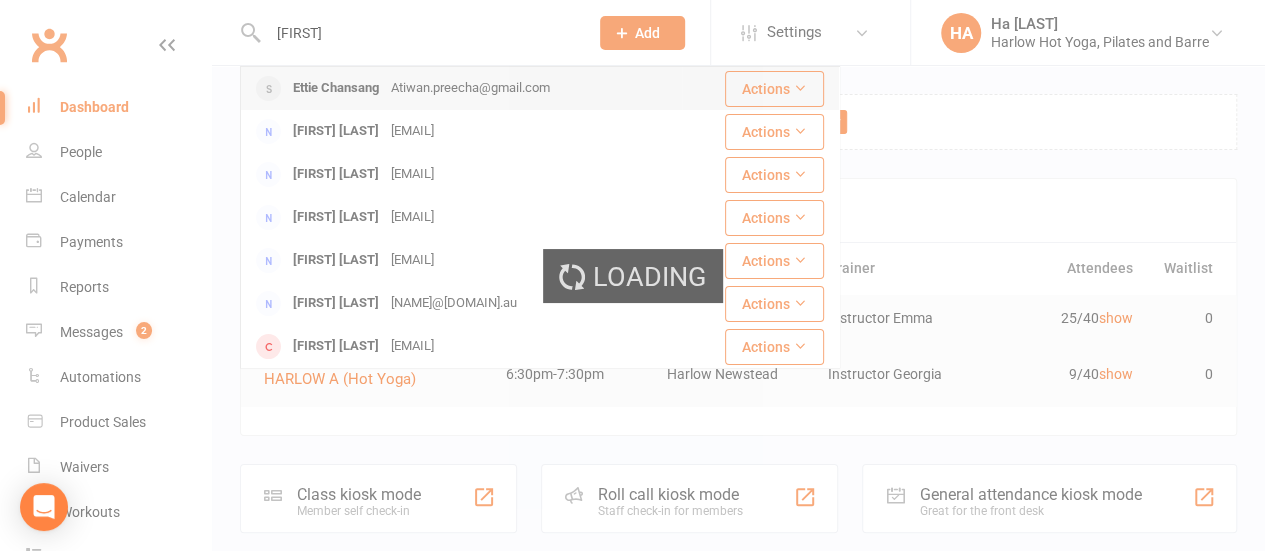 type 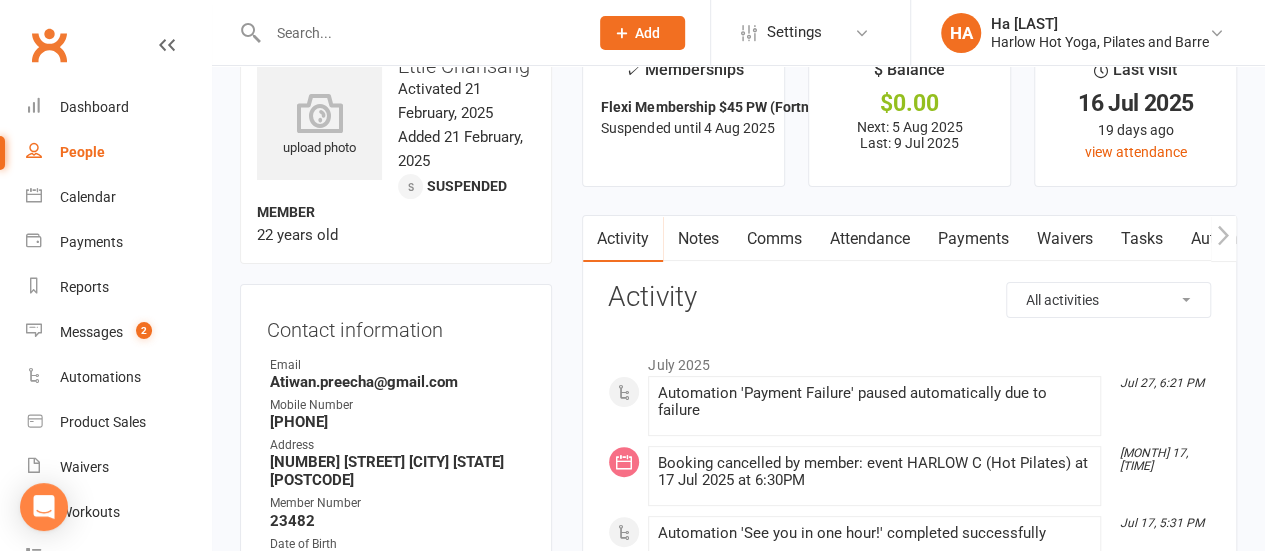 scroll, scrollTop: 59, scrollLeft: 0, axis: vertical 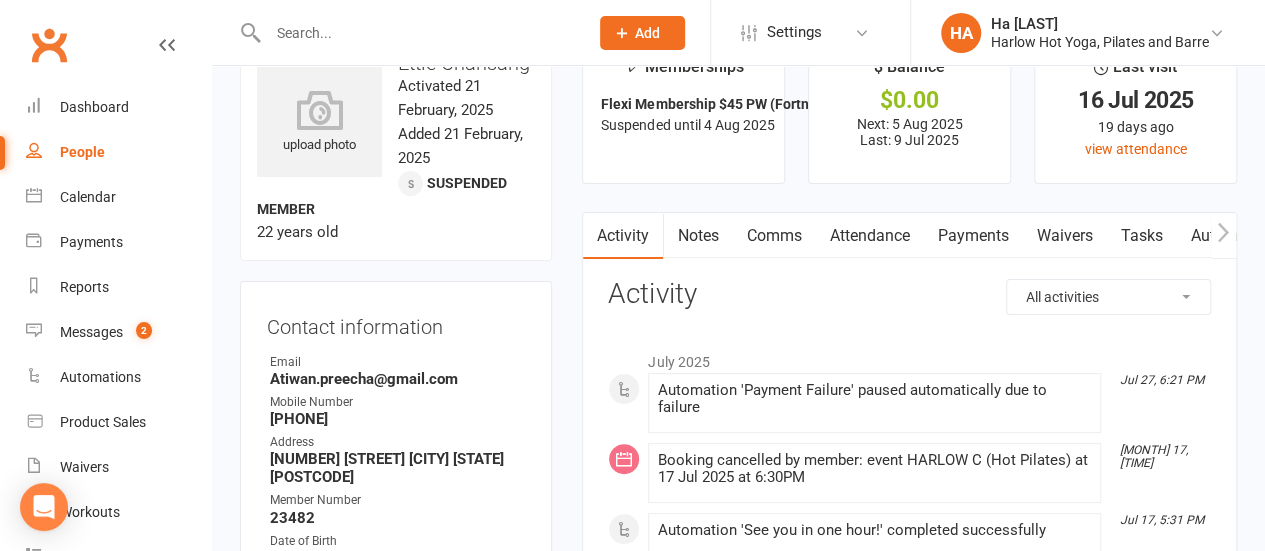 click on "Notes" at bounding box center [697, 236] 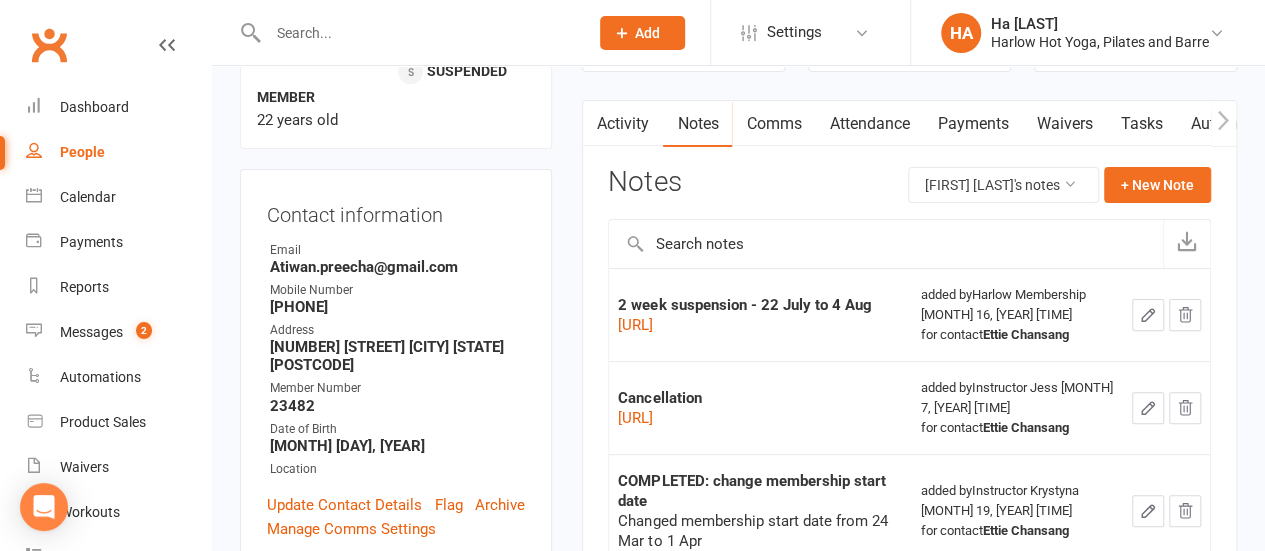 scroll, scrollTop: 172, scrollLeft: 0, axis: vertical 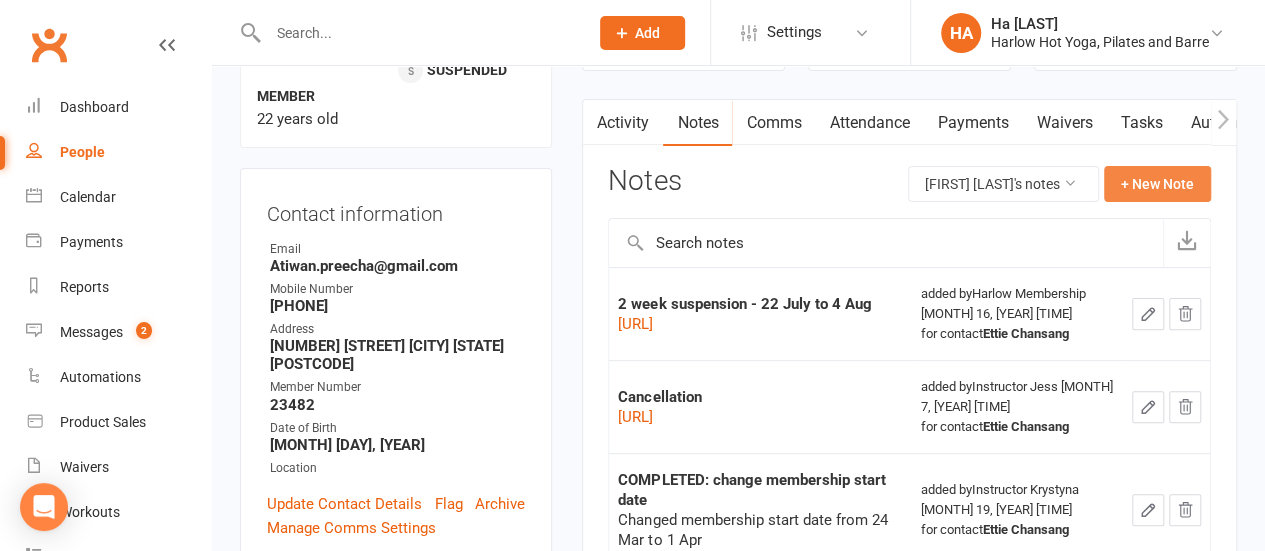 click on "+ New Note" at bounding box center [1157, 184] 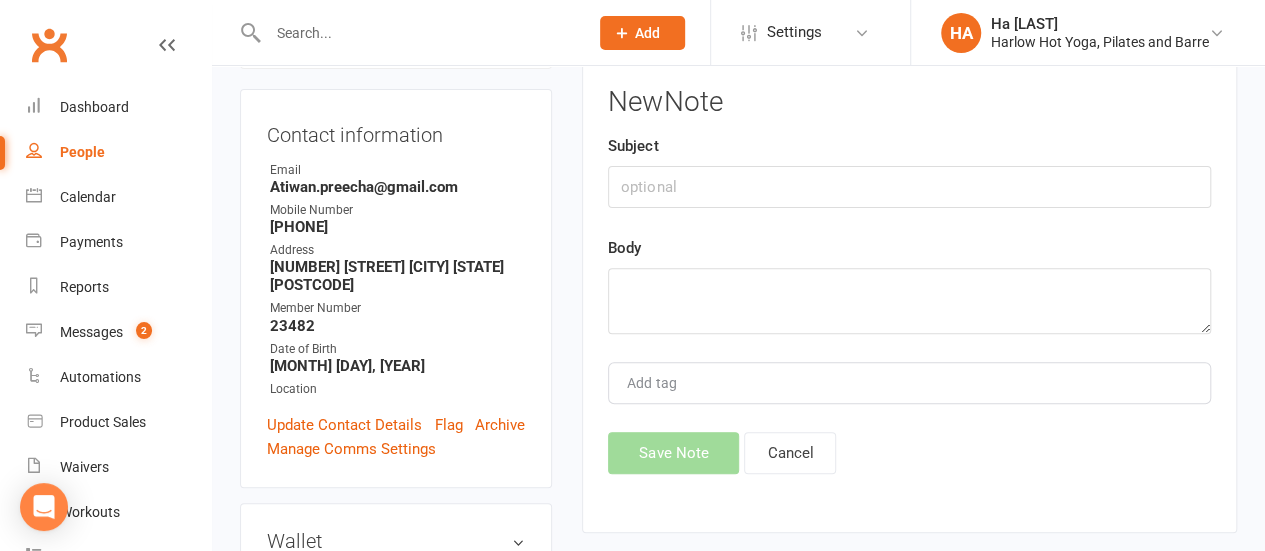 scroll, scrollTop: 177, scrollLeft: 0, axis: vertical 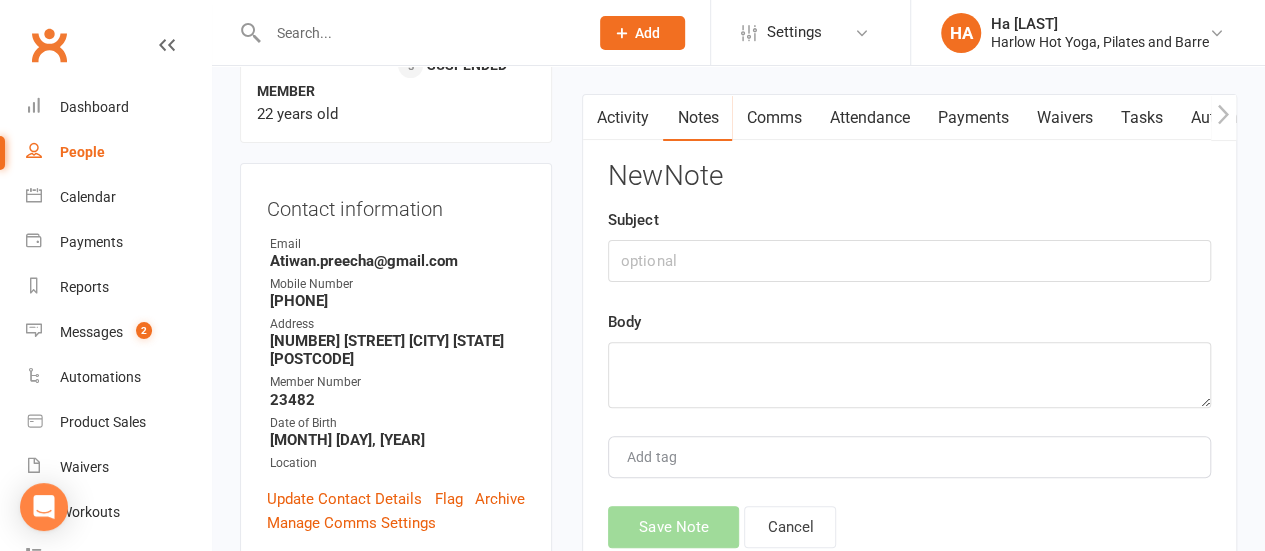 click on "Tasks" at bounding box center (1141, 118) 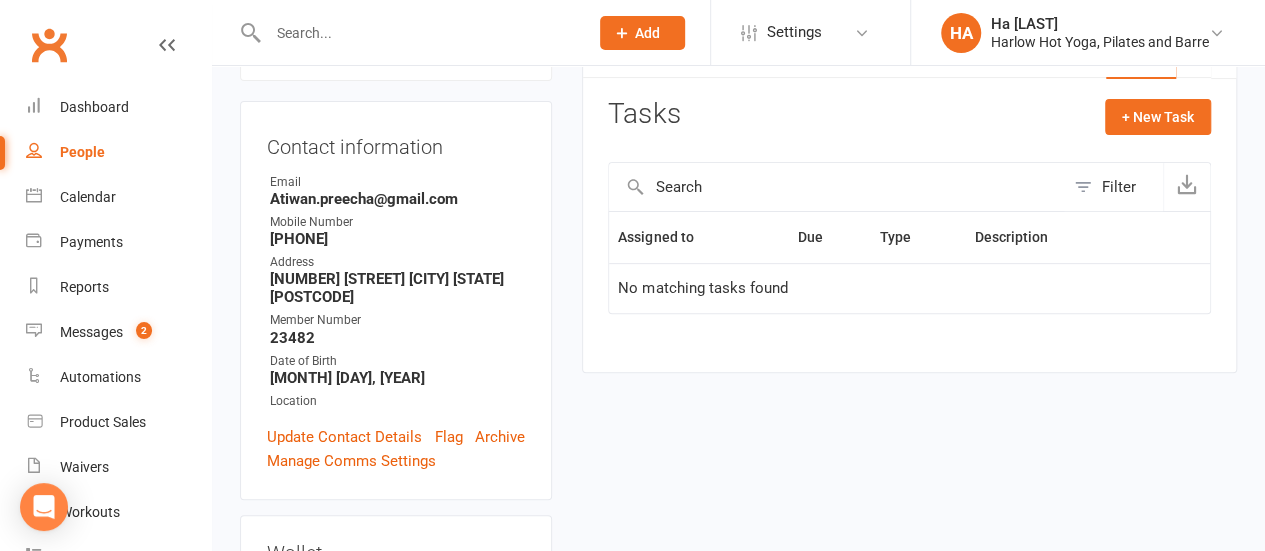 scroll, scrollTop: 245, scrollLeft: 0, axis: vertical 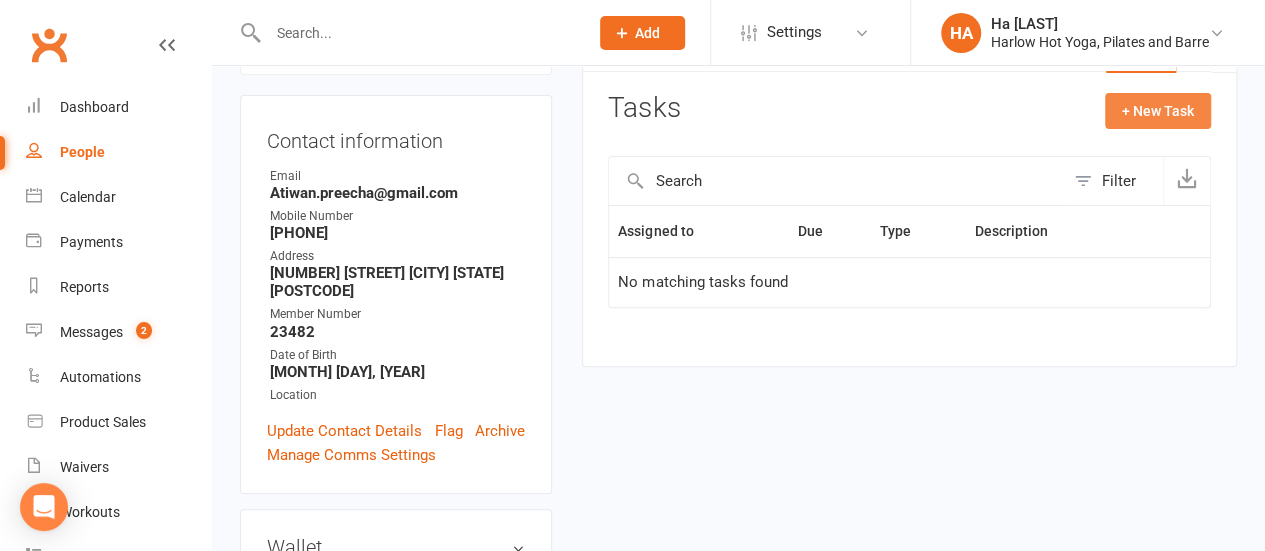 click on "+ New Task" at bounding box center [1158, 111] 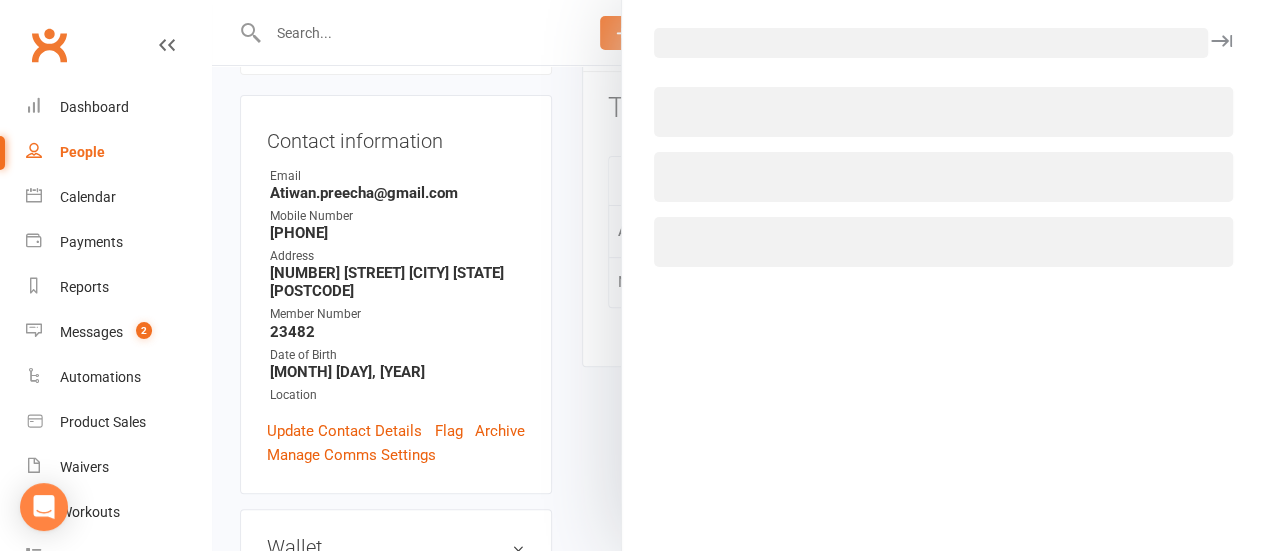 select on "[POSTCODE]" 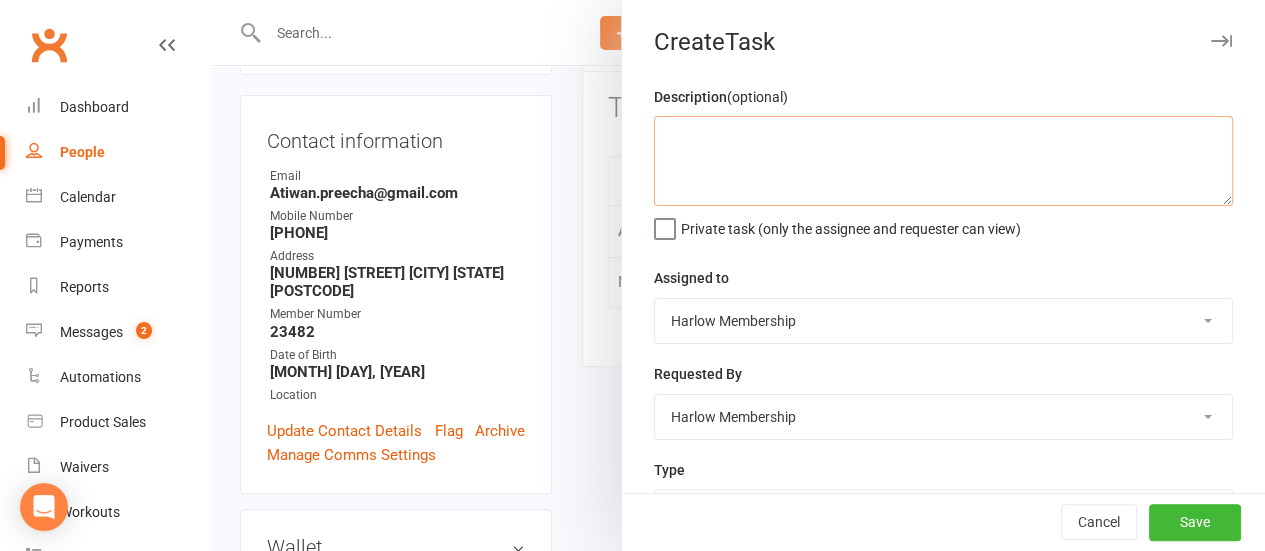 click at bounding box center (943, 161) 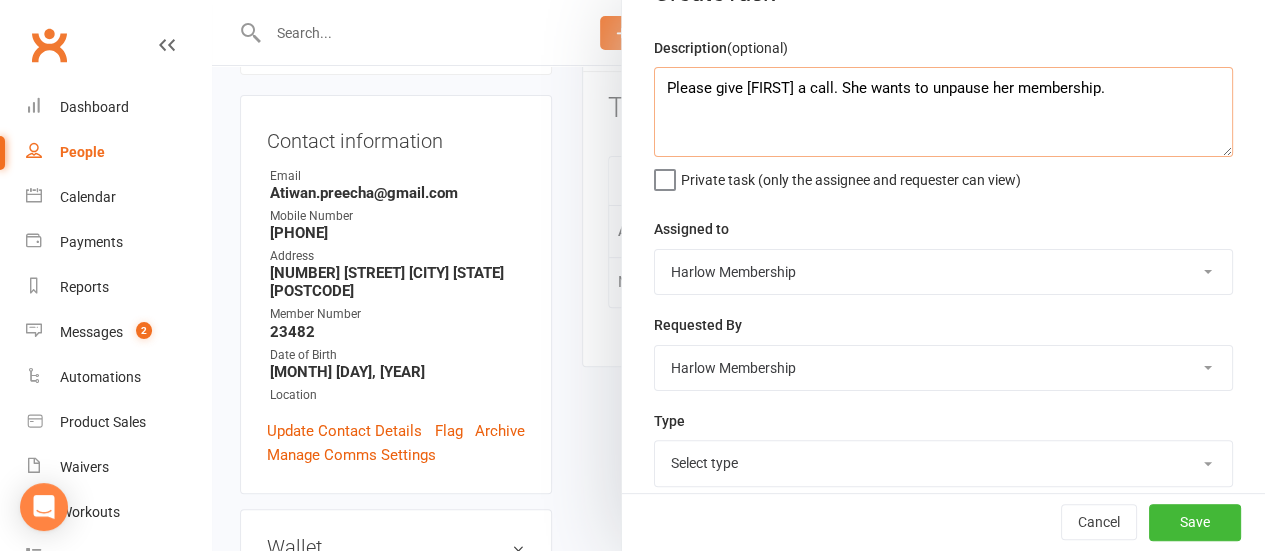scroll, scrollTop: 62, scrollLeft: 0, axis: vertical 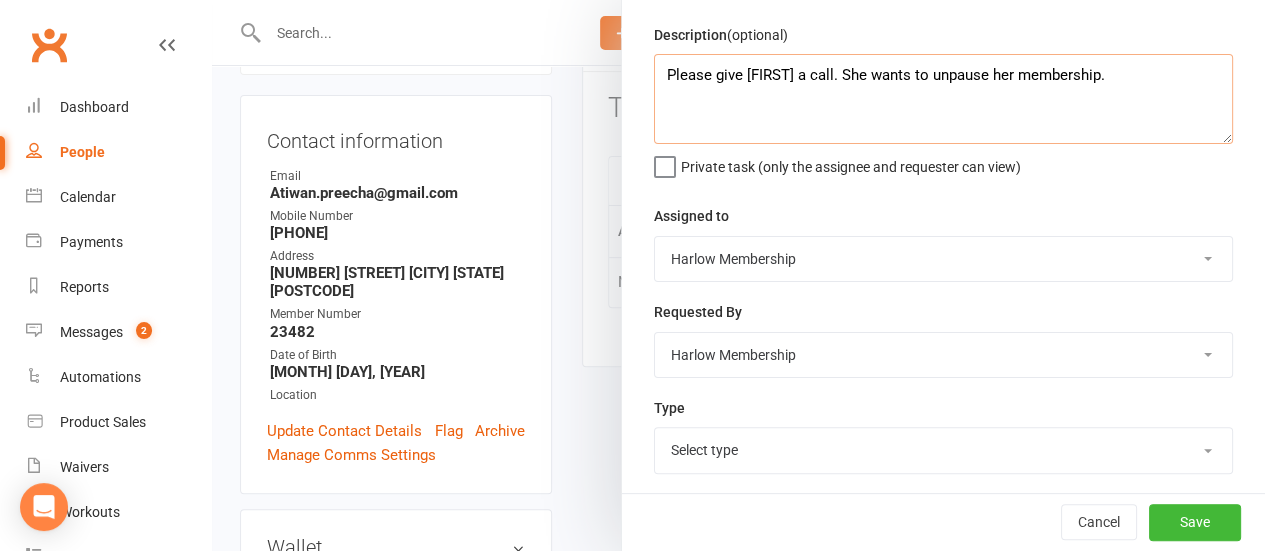 type on "Please give [FIRST] a call. She wants to unpause her membership." 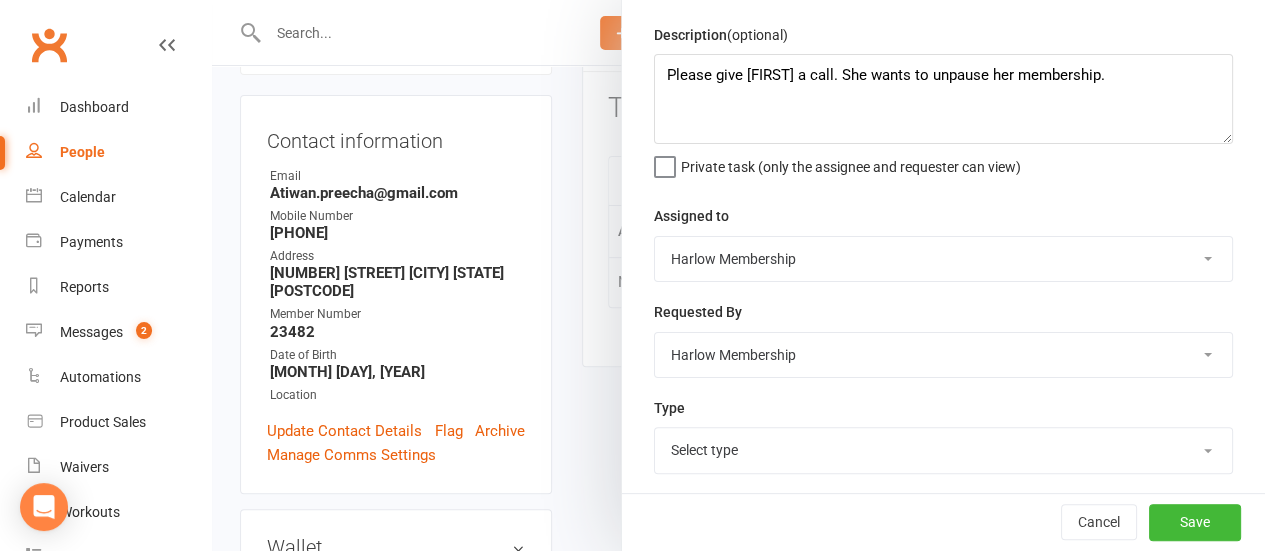 click on "Harlow Membership Instructor Georgia Instructor Emma Harlow Accounts Lucy Bailey Instructor Rachel Instructor Claudia Instructor Kaitlyn Instructor Cat Instructor Tasmin Instructor Jess Instructor Ali Instructor Liliana Instructor Krystyna Instructor Montanna Instructor Rebecca Ha Andrew Bec Taylor Instructor Nicole" at bounding box center (943, 259) 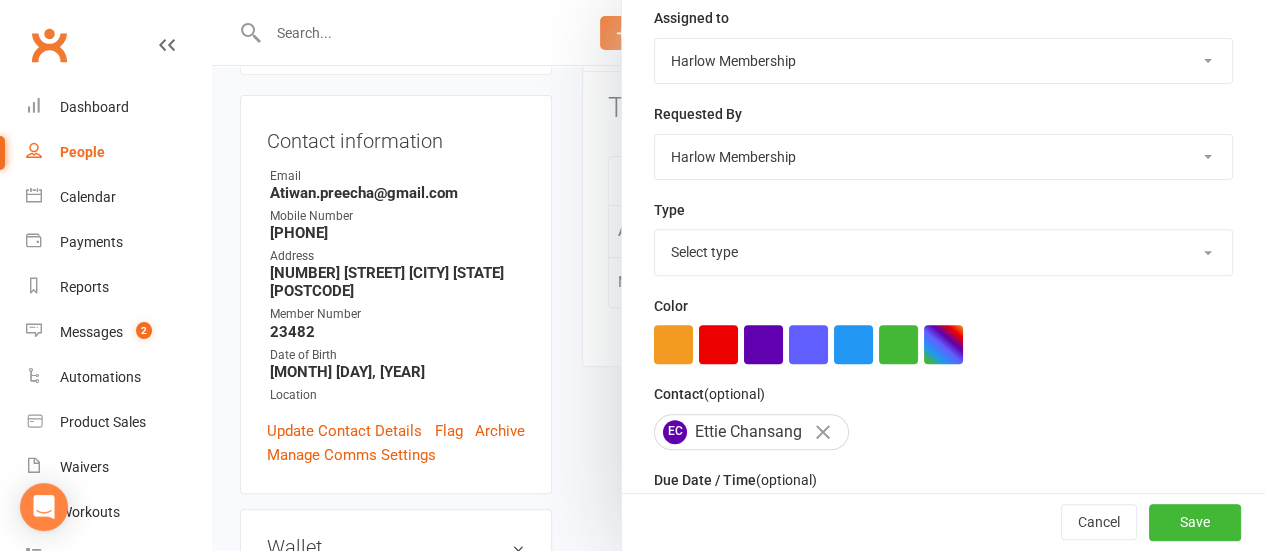 scroll, scrollTop: 262, scrollLeft: 0, axis: vertical 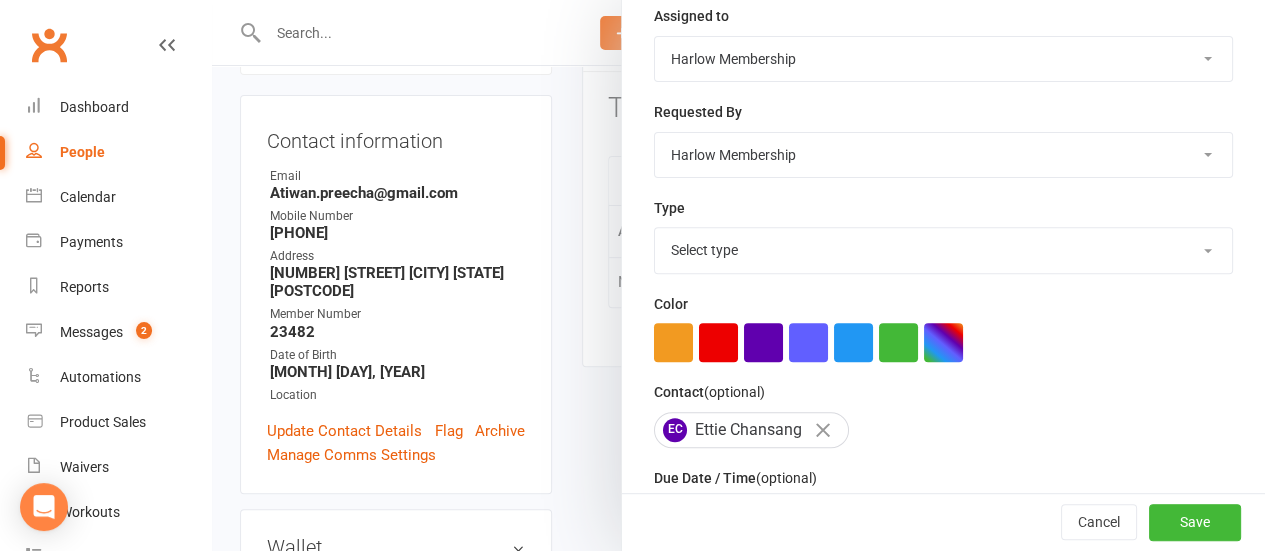 click on "Select type 1.new lead - induction 1. won membership 2. hot lead - attended 3. hot lead - hasn't attended 4. prospect added : lead 5. follow up 6. risk of losing member - call to re-engage 7. member support: resolving issues, processing payments, suspensions or cancellations 8. actionables Add new task type" at bounding box center [943, 250] 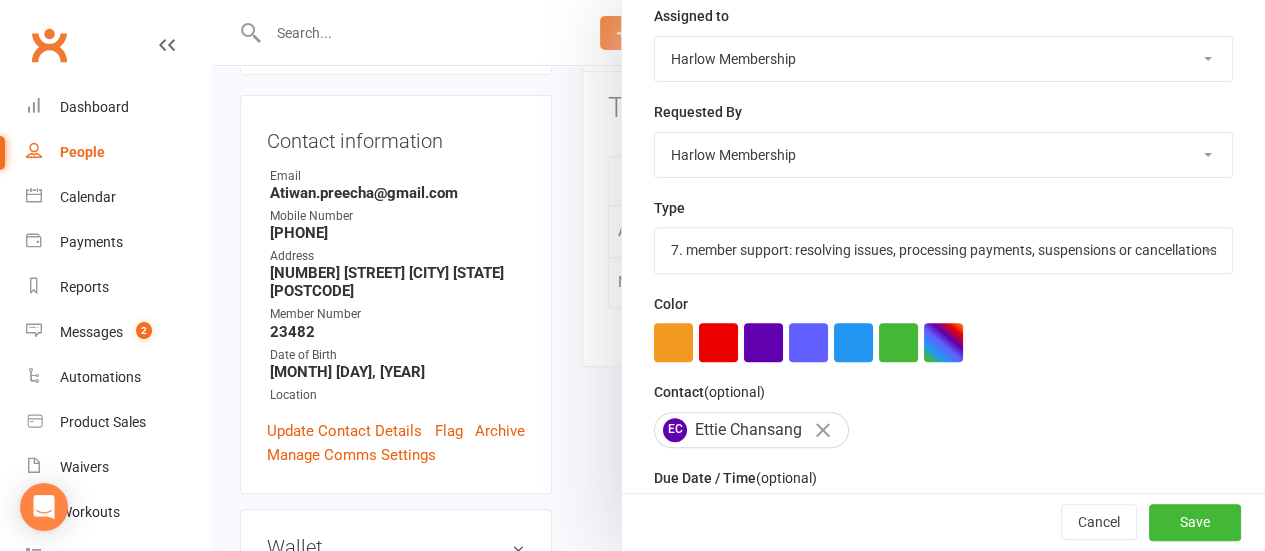click on "Select type 1.new lead - induction 1. won membership 2. hot lead - attended 3. hot lead - hasn't attended 4. prospect added : lead 5. follow up 6. risk of losing member - call to re-engage 7. member support: resolving issues, processing payments, suspensions or cancellations 8. actionables Add new task type" at bounding box center (943, 250) 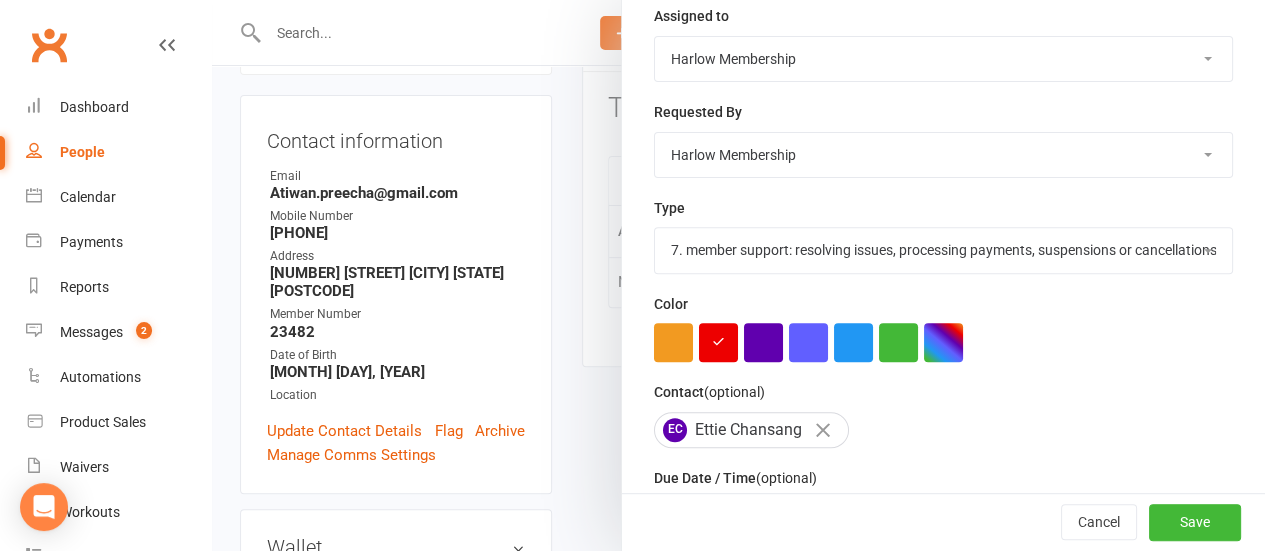 scroll, scrollTop: 424, scrollLeft: 0, axis: vertical 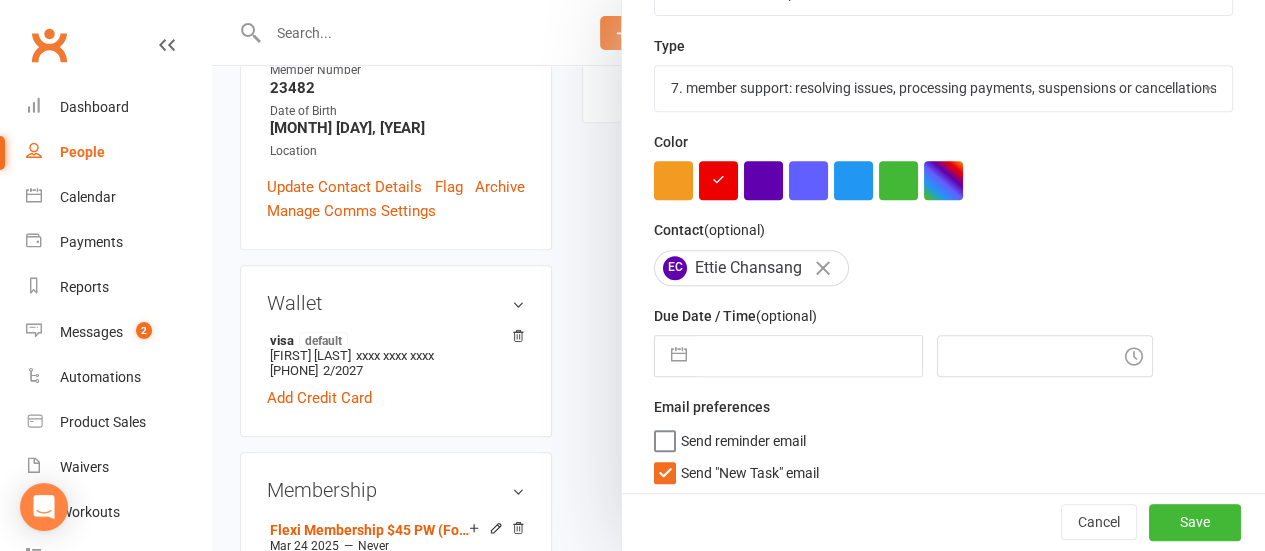 select on "6" 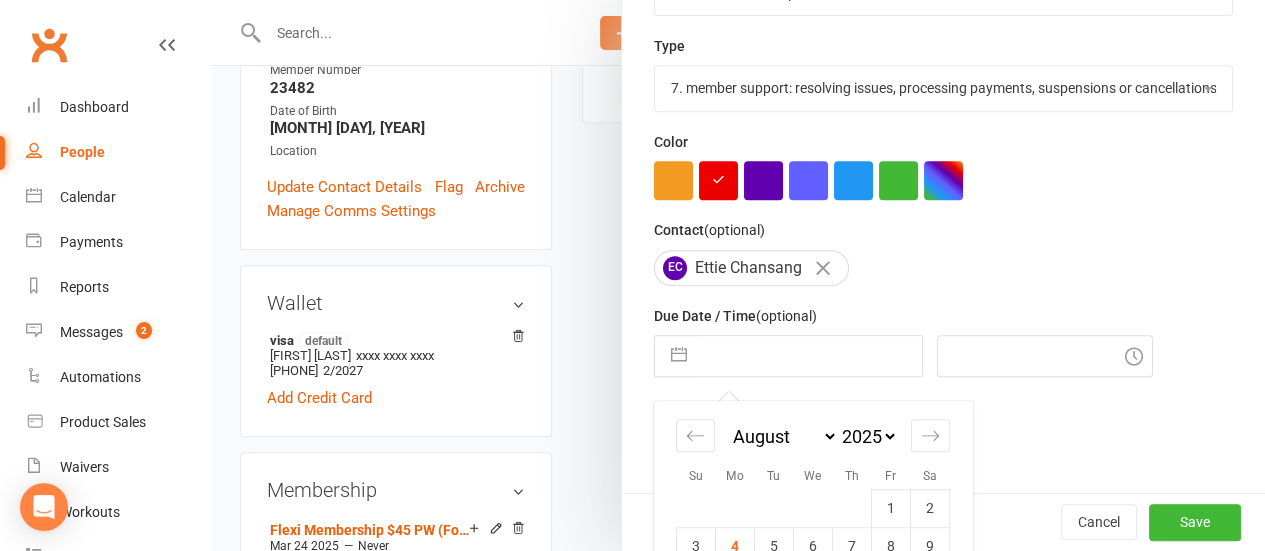 click at bounding box center [809, 356] 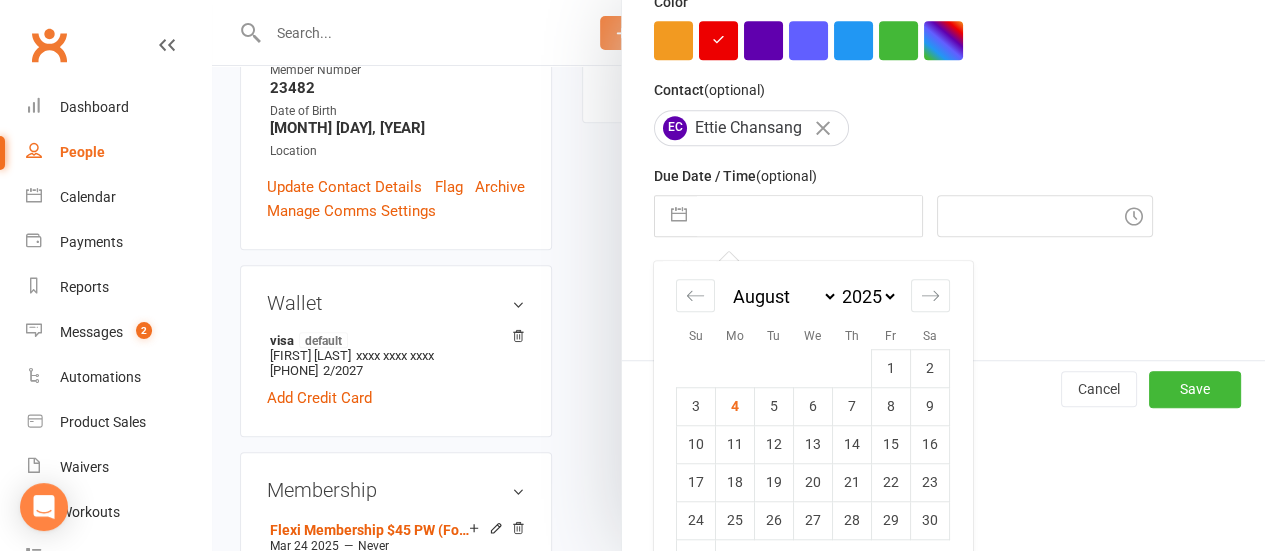 scroll, scrollTop: 565, scrollLeft: 0, axis: vertical 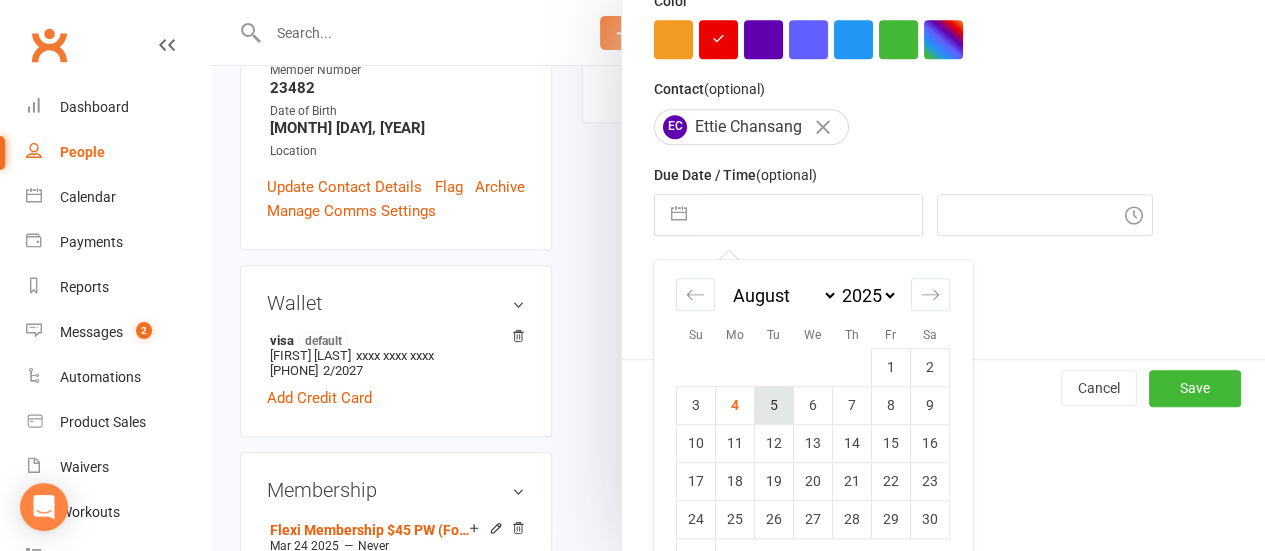 click on "5" at bounding box center [774, 405] 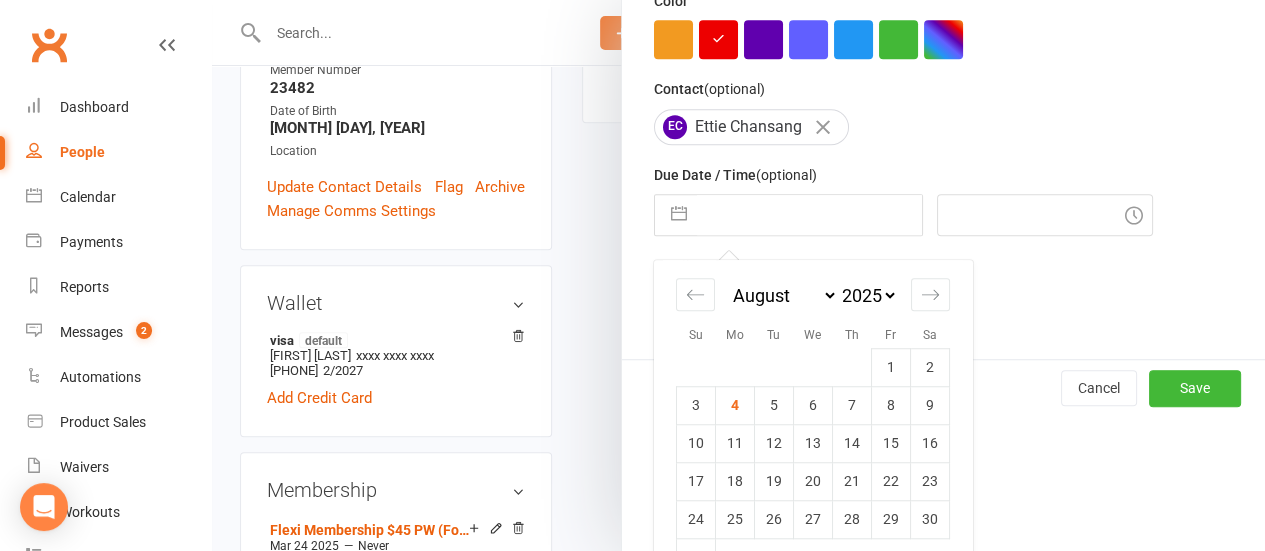 type on "05 Aug 2025" 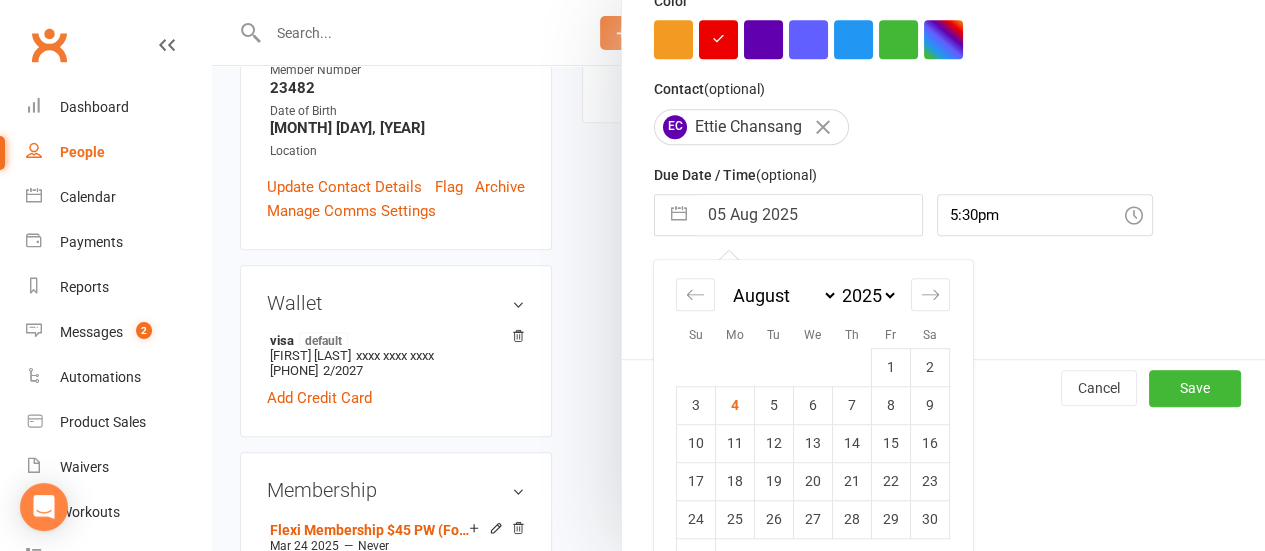 scroll, scrollTop: 424, scrollLeft: 0, axis: vertical 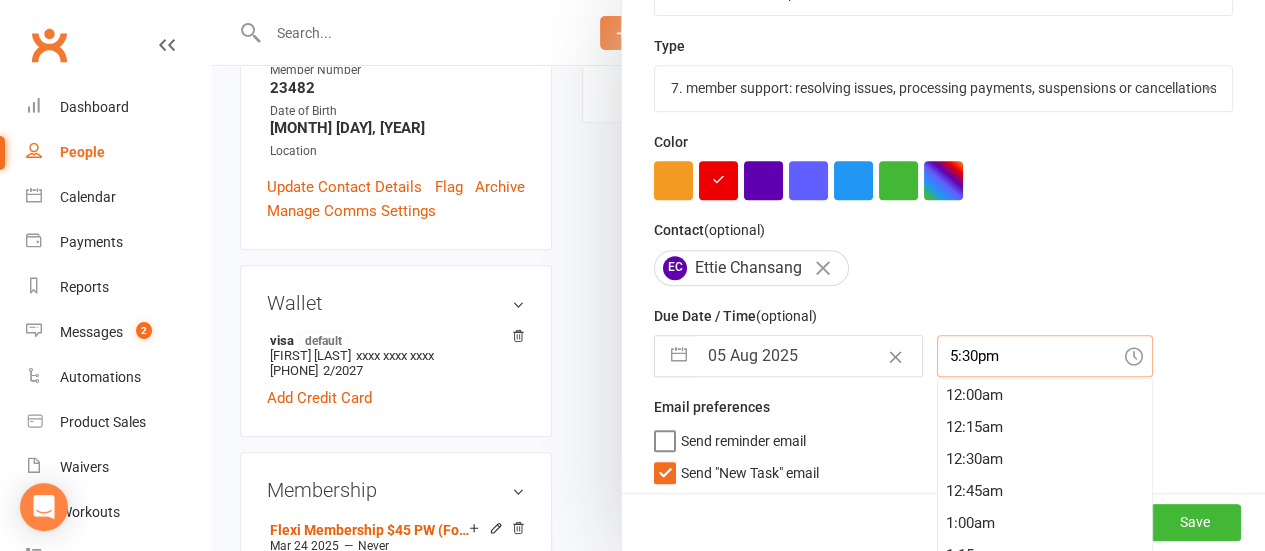 click on "5:30pm" at bounding box center [1045, 356] 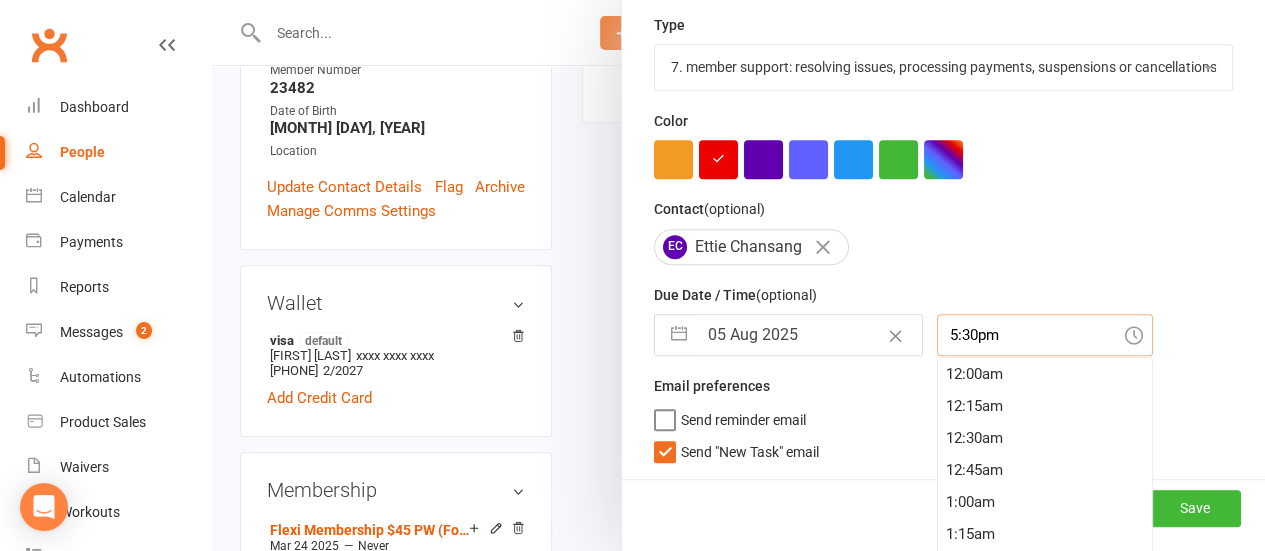 scroll, scrollTop: 2208, scrollLeft: 0, axis: vertical 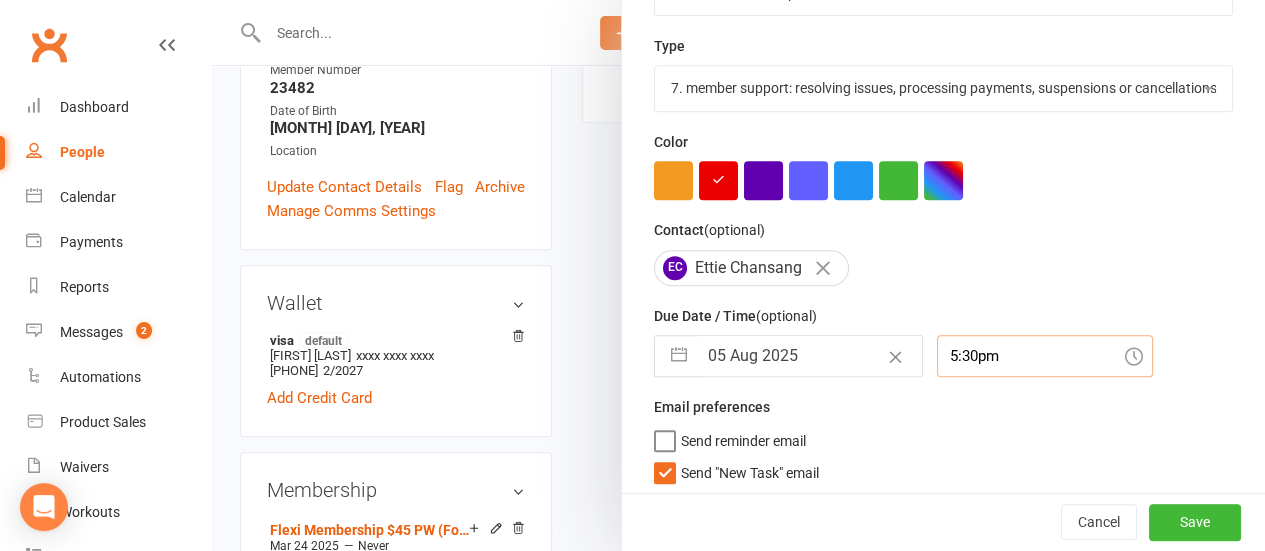 click on "5:30pm" at bounding box center [1045, 356] 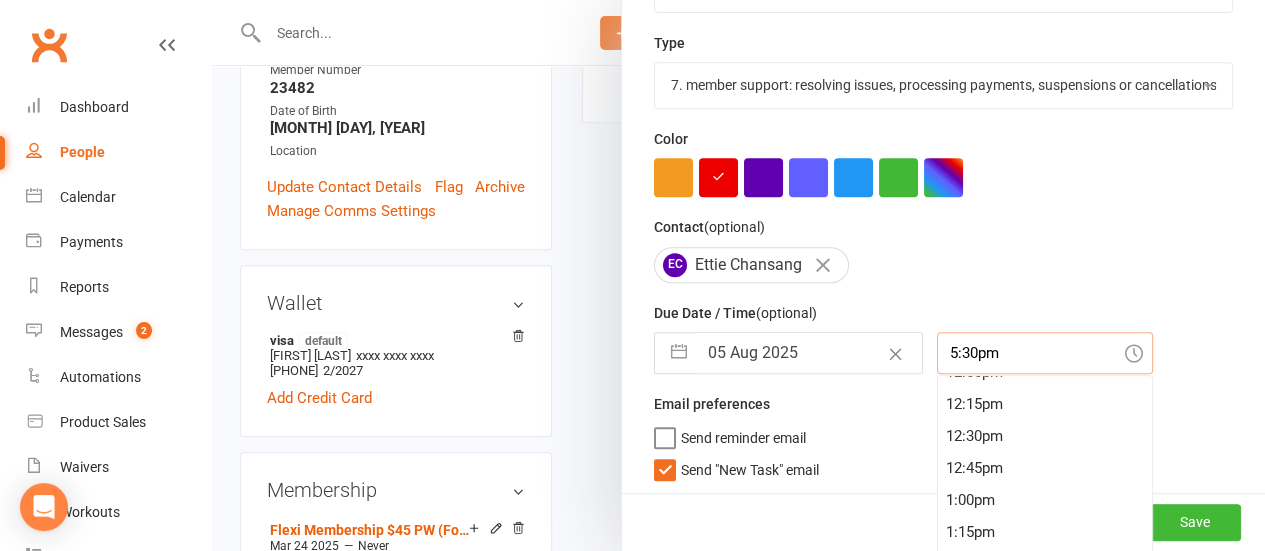 scroll, scrollTop: 1543, scrollLeft: 0, axis: vertical 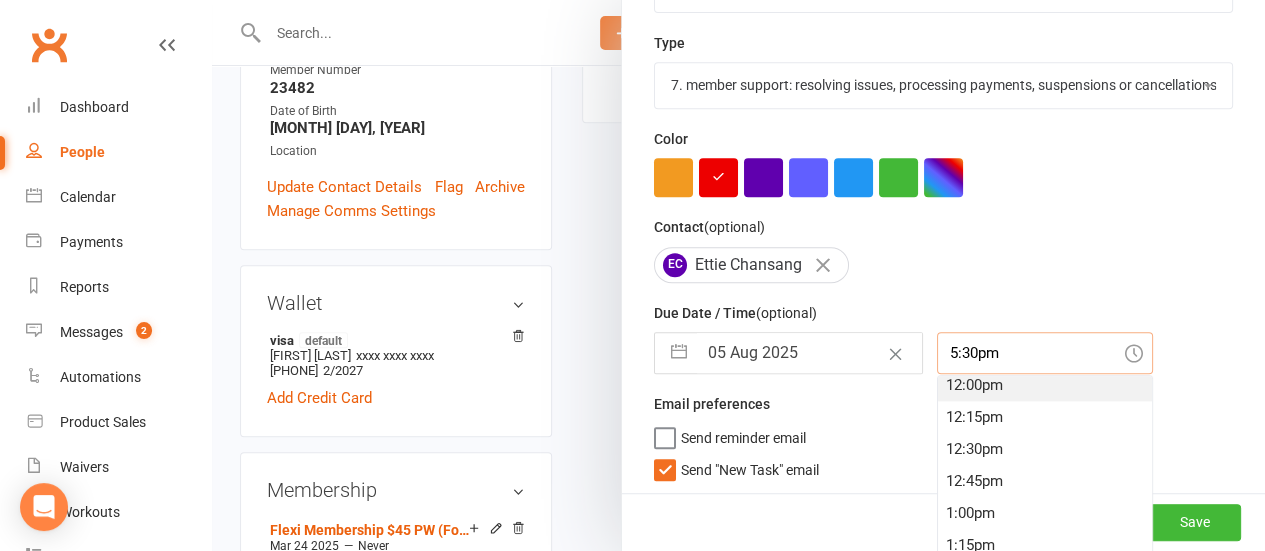 click on "12:00pm" at bounding box center (1045, 385) 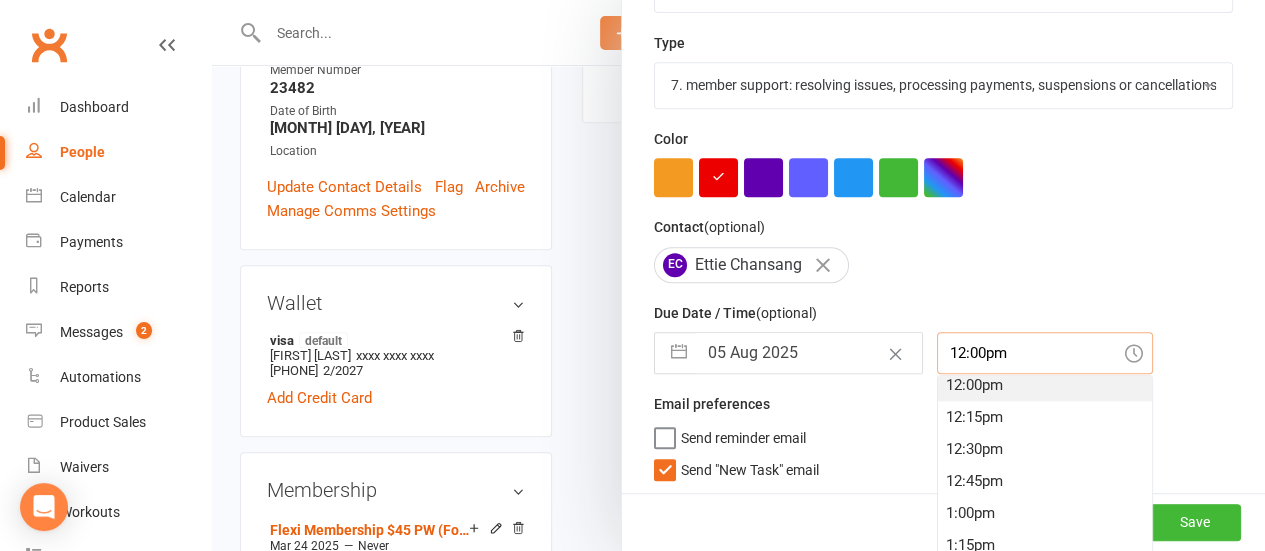 scroll, scrollTop: 424, scrollLeft: 0, axis: vertical 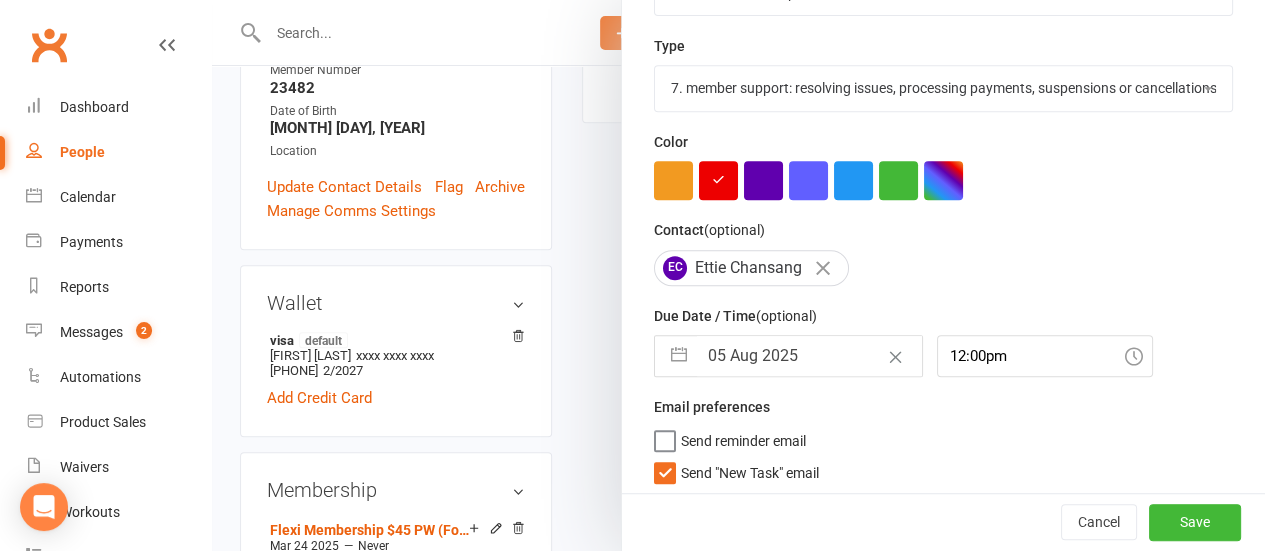 click on "Send reminder email" at bounding box center (943, 438) 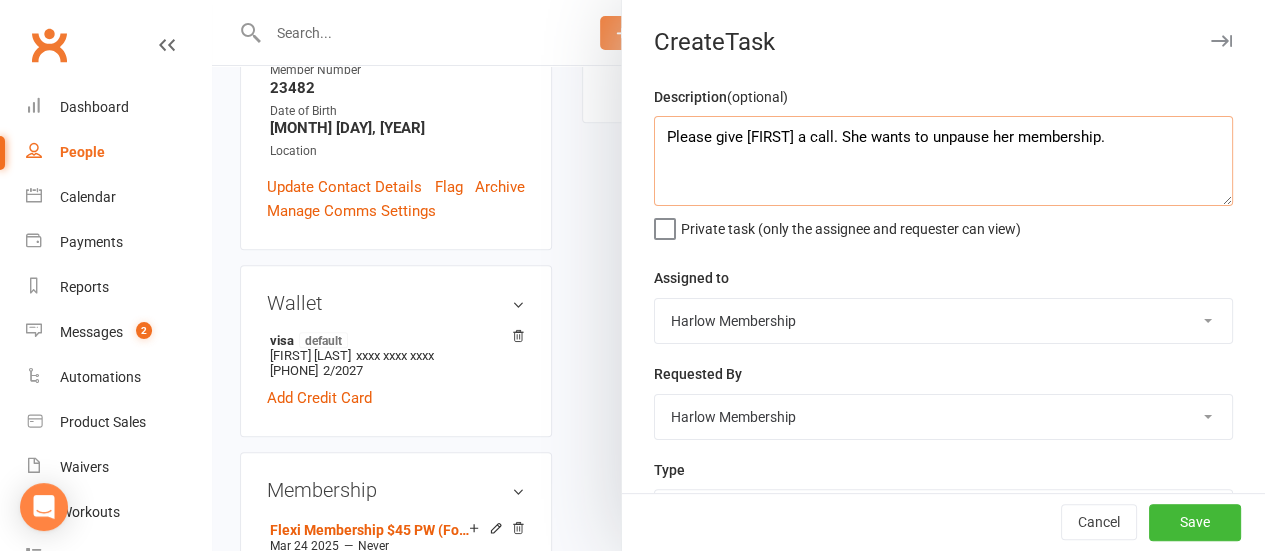click on "Please give [FIRST] a call. She wants to unpause her membership." at bounding box center [943, 161] 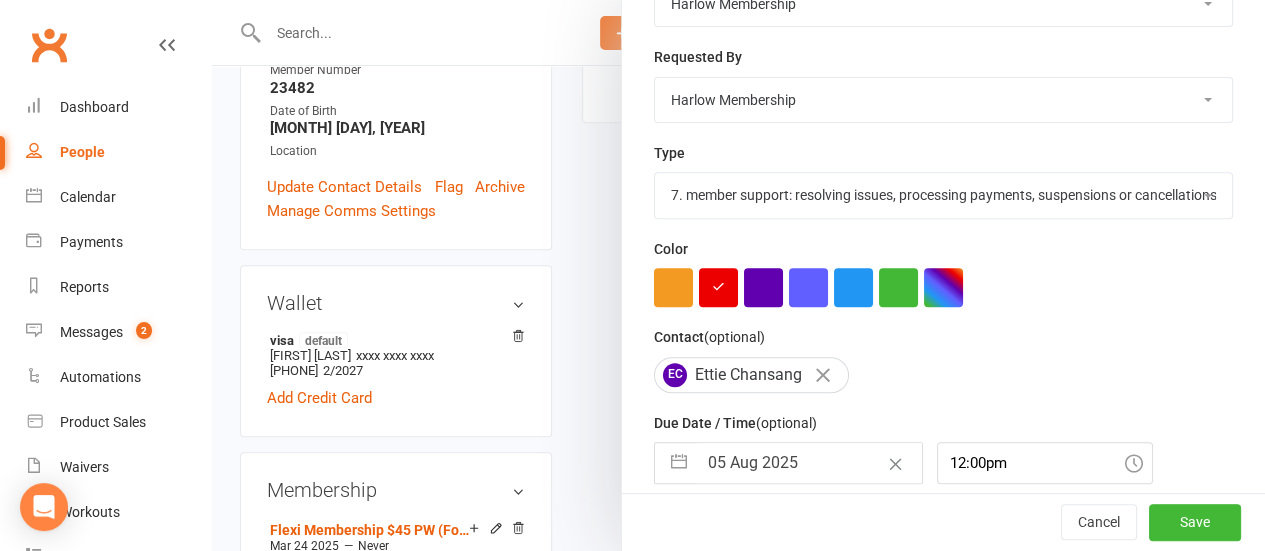 scroll, scrollTop: 334, scrollLeft: 0, axis: vertical 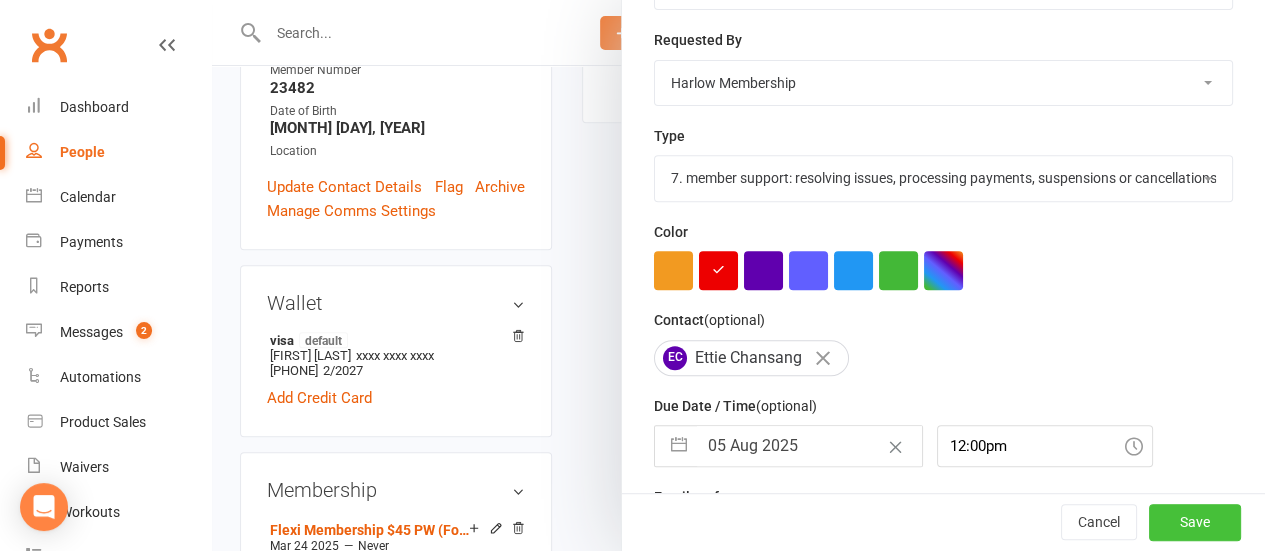 type on "Please give Ettie a call. She wants to unpause her membership. She is available for a call tomorrow (5 August) in the morning, before noon." 